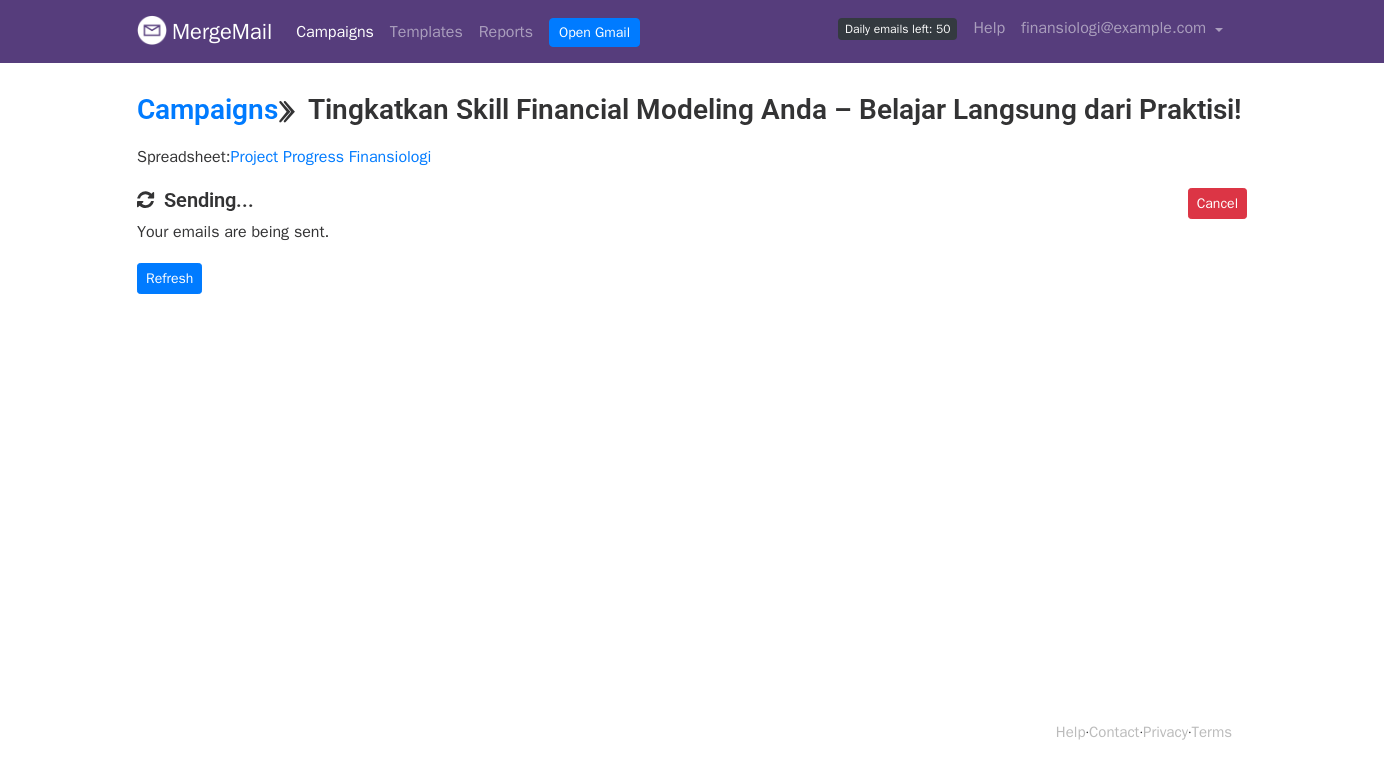scroll, scrollTop: 0, scrollLeft: 0, axis: both 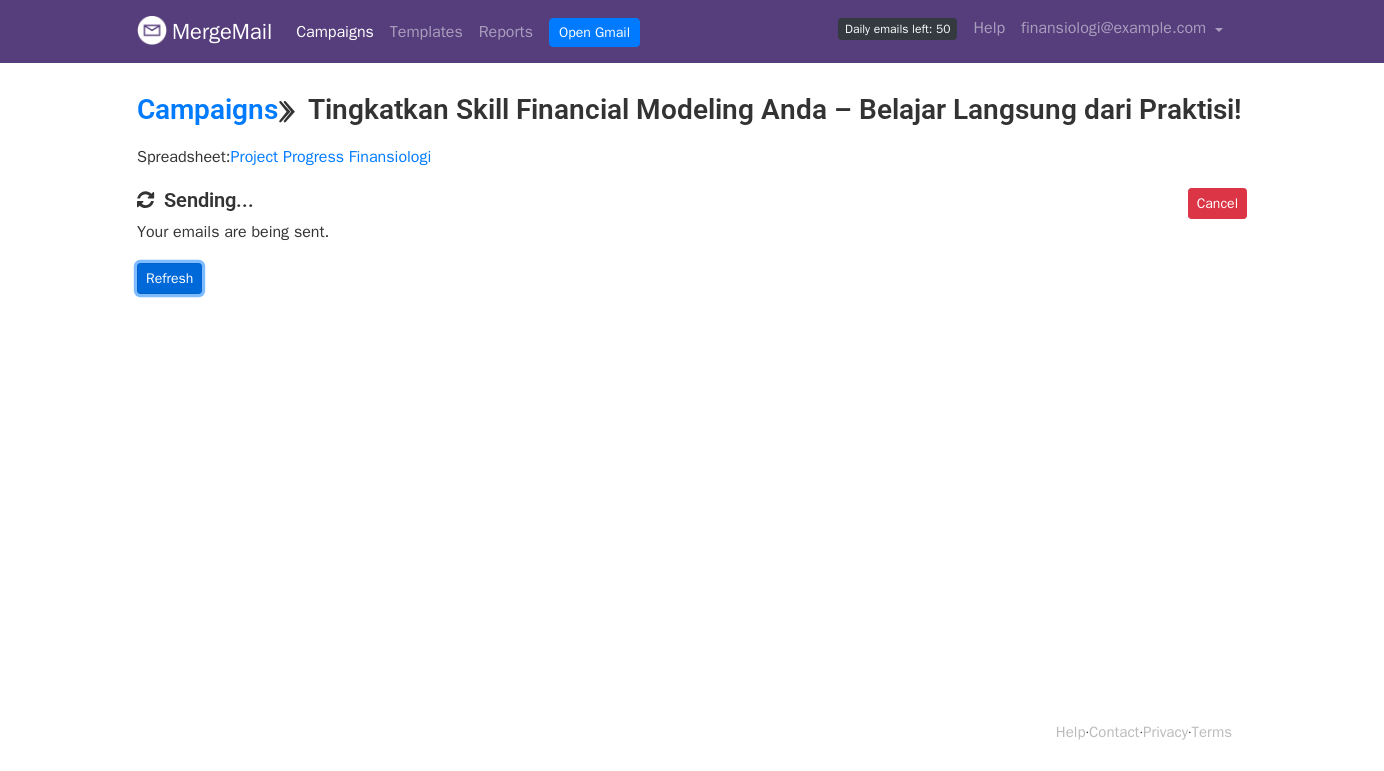 click on "Refresh" at bounding box center (169, 278) 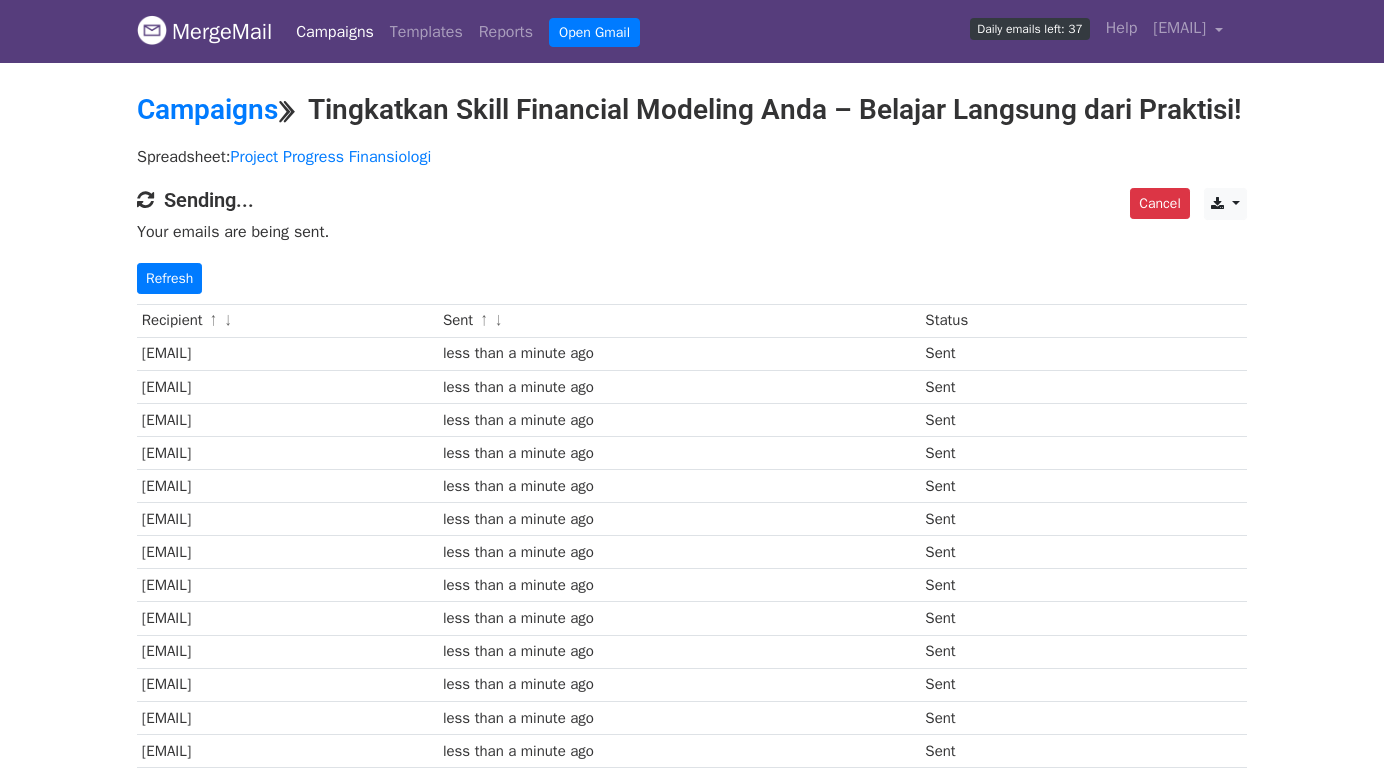 scroll, scrollTop: 0, scrollLeft: 0, axis: both 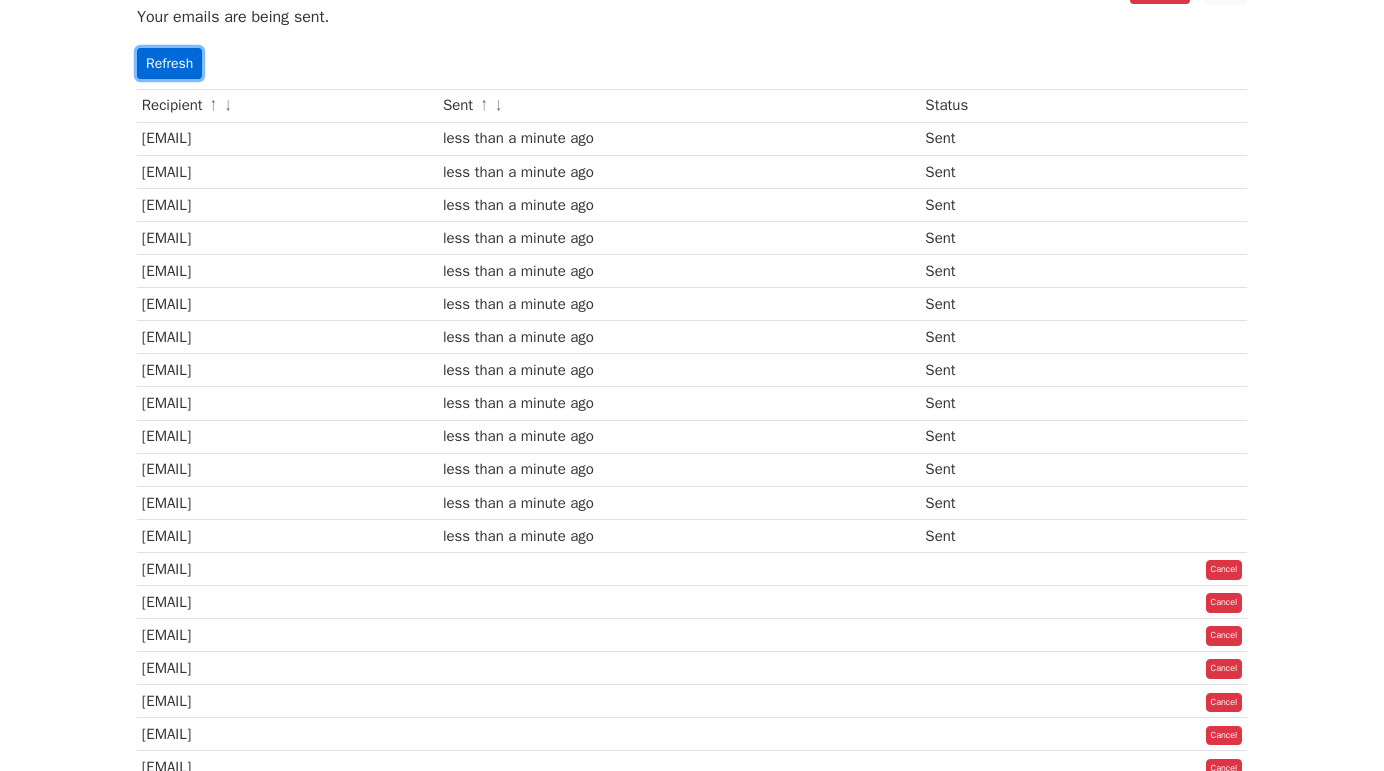 click on "Refresh" at bounding box center [169, 63] 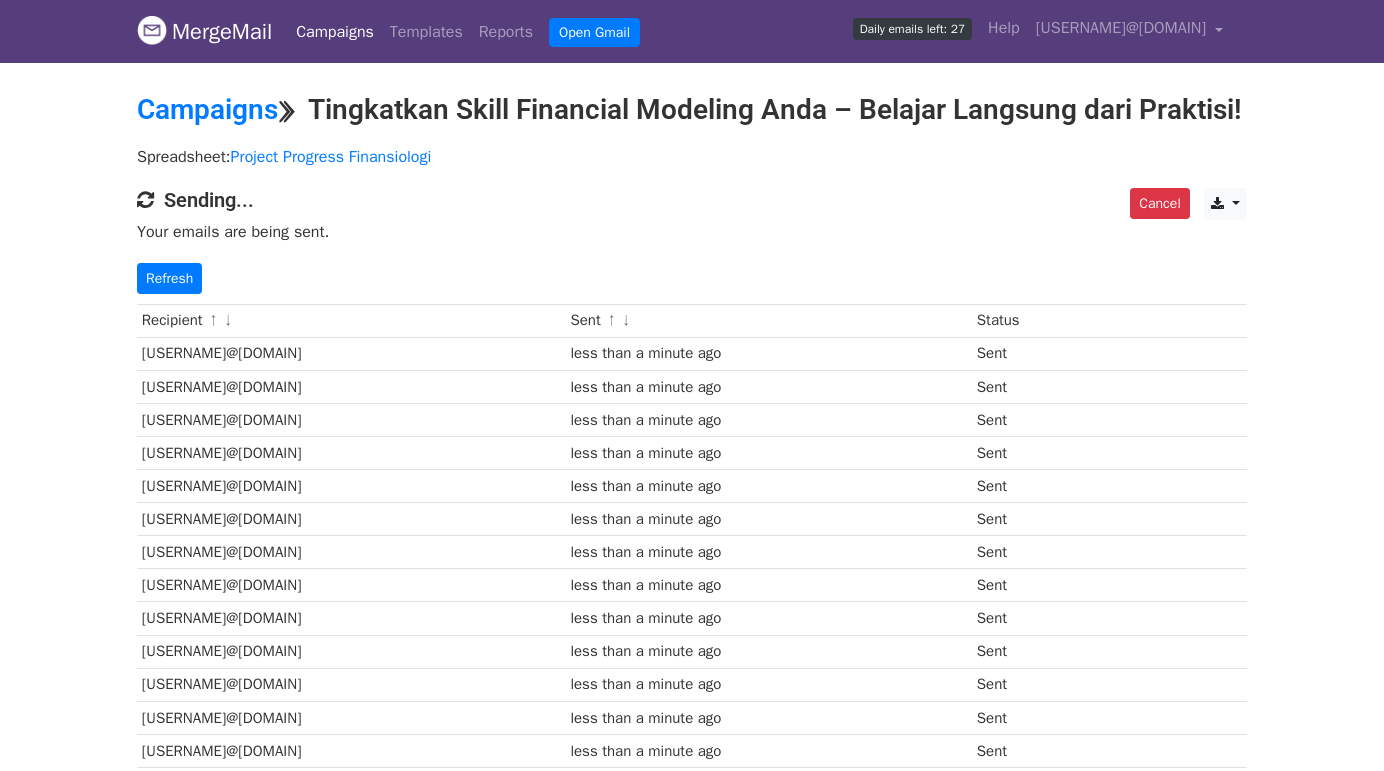 scroll, scrollTop: 0, scrollLeft: 0, axis: both 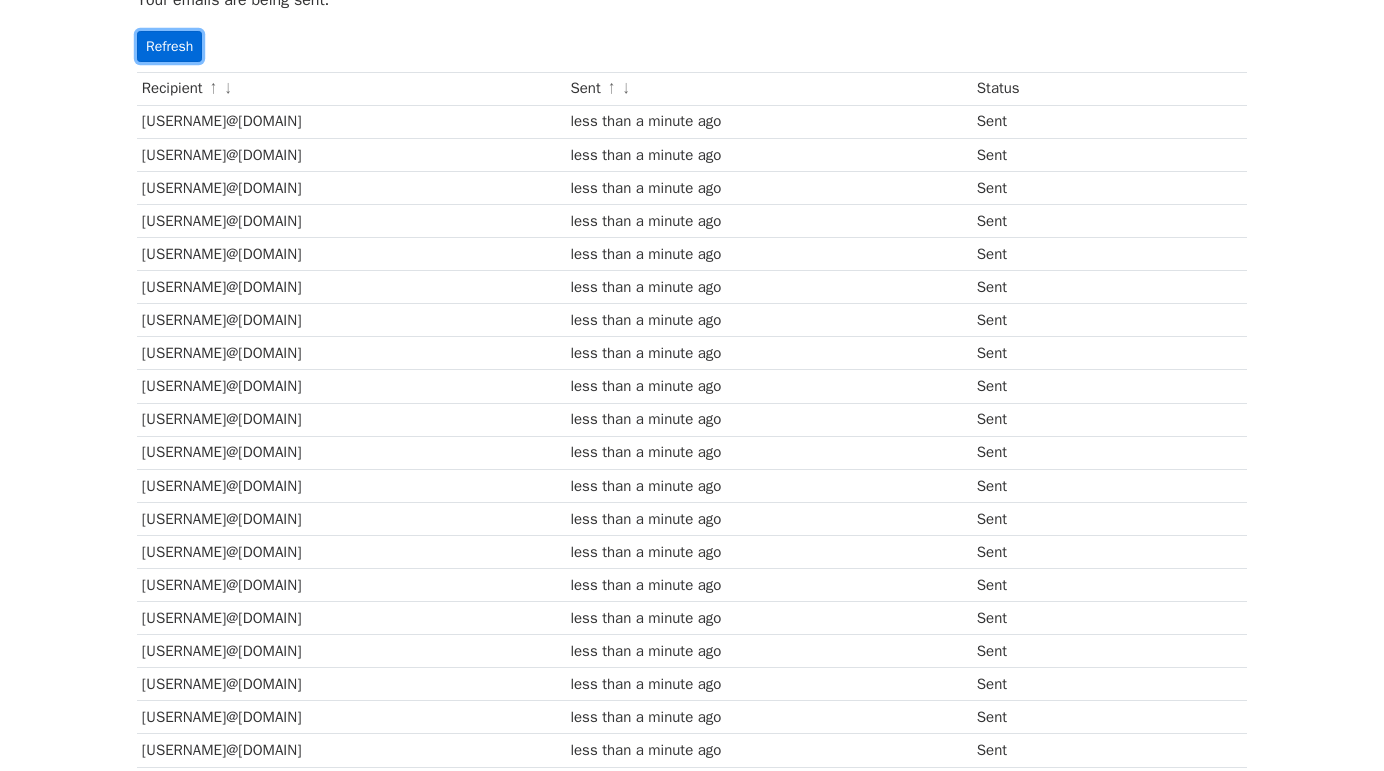 click on "Refresh" at bounding box center (169, 46) 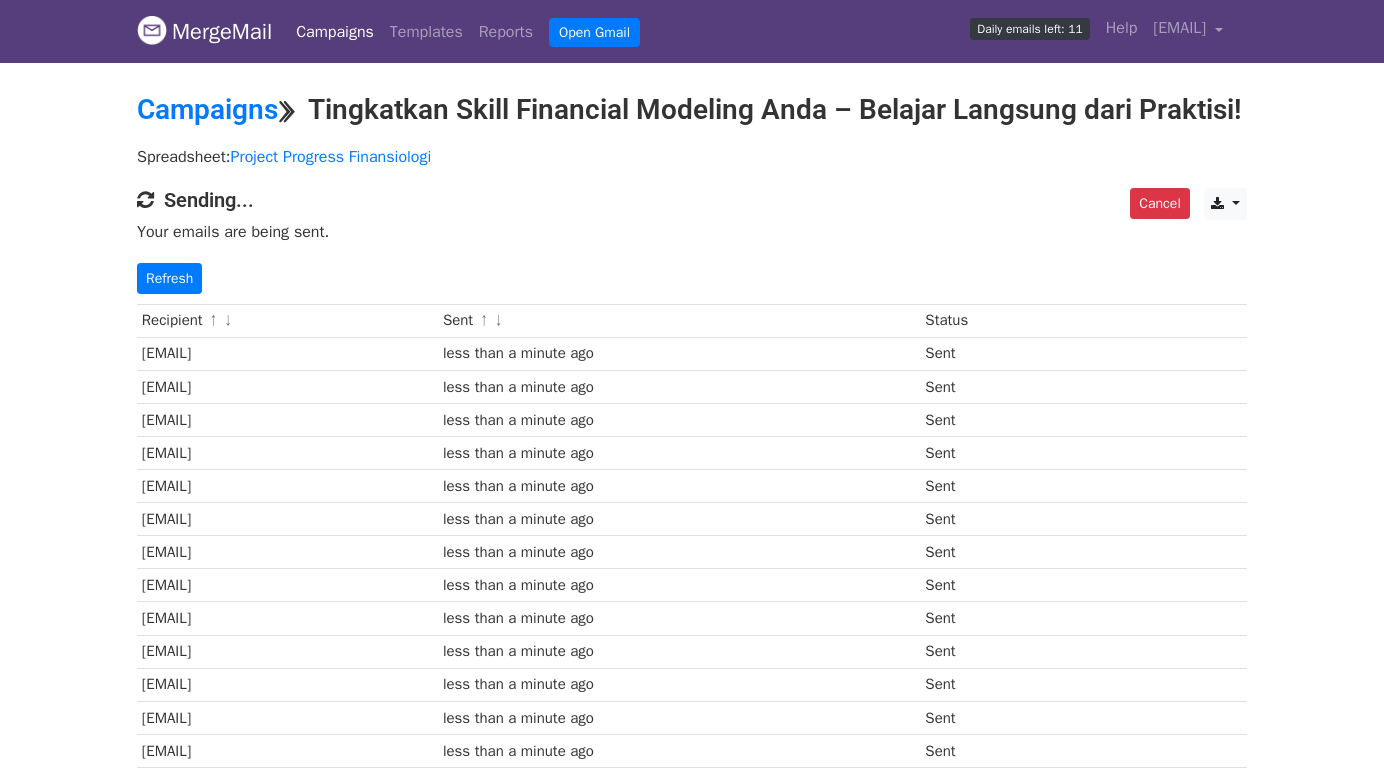 scroll, scrollTop: 0, scrollLeft: 0, axis: both 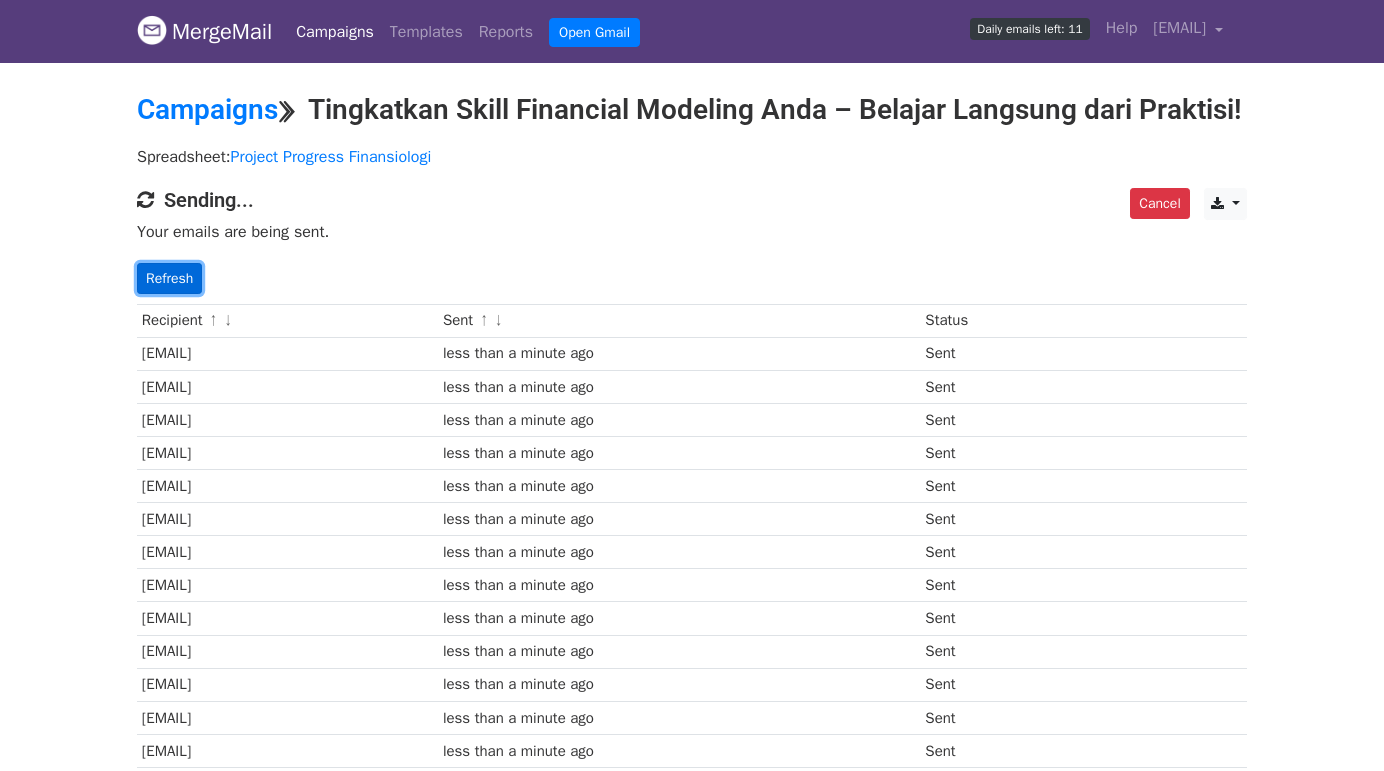 click on "Refresh" at bounding box center (169, 278) 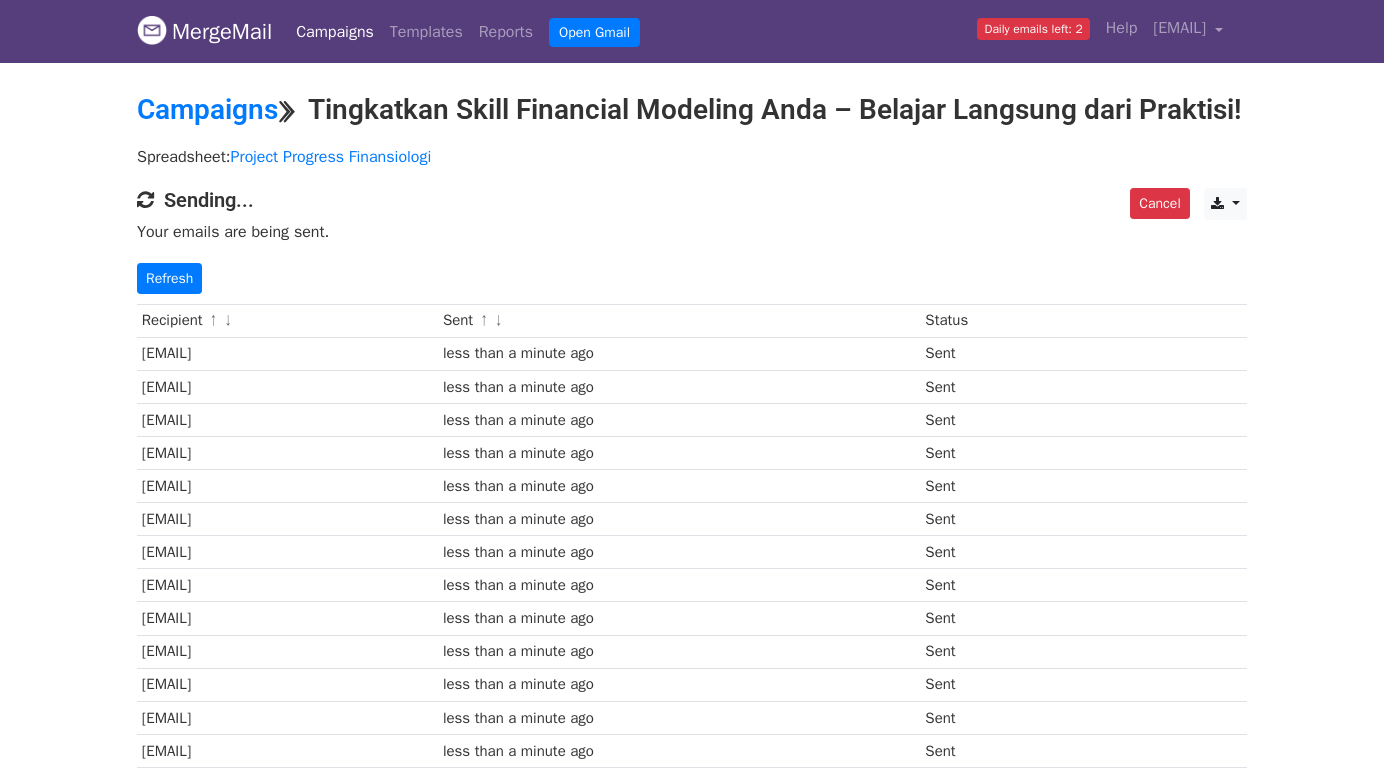scroll, scrollTop: 0, scrollLeft: 0, axis: both 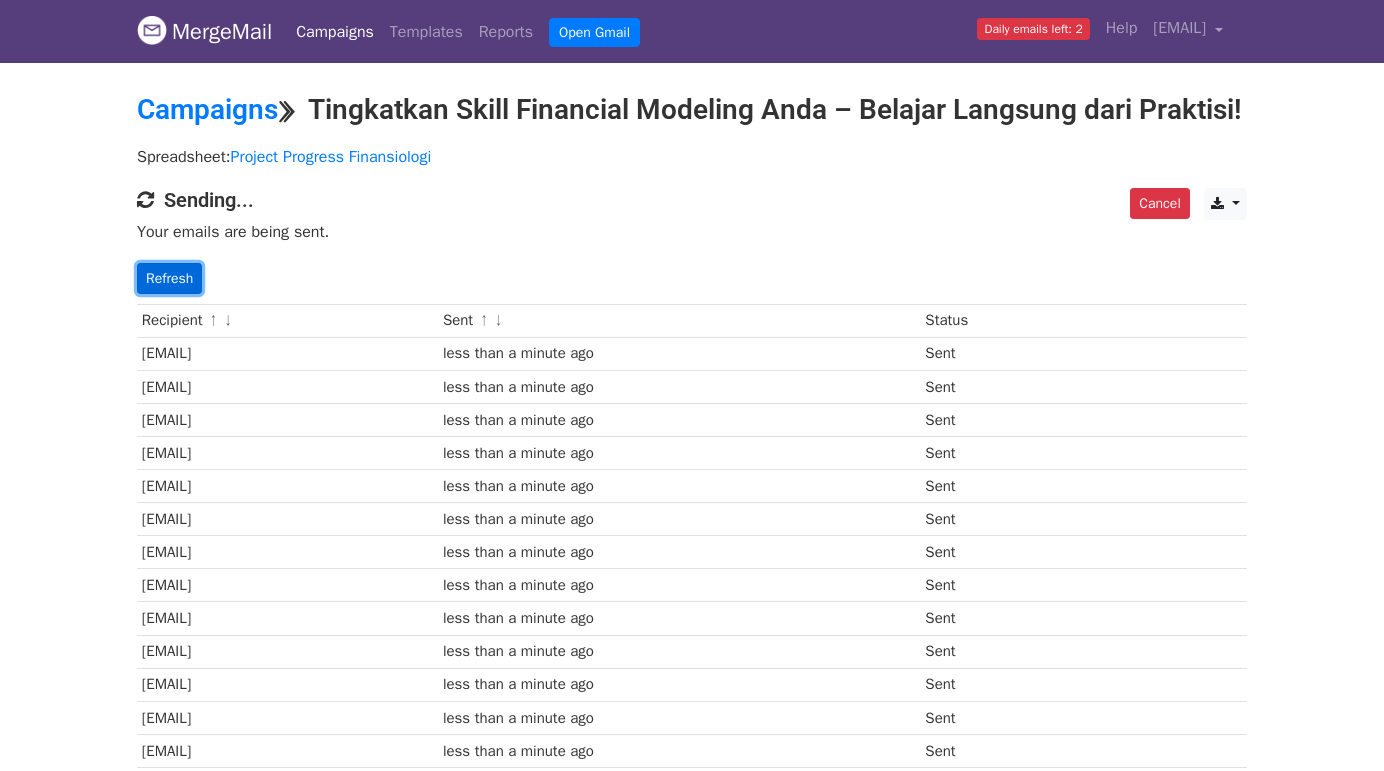 click on "Refresh" at bounding box center [169, 278] 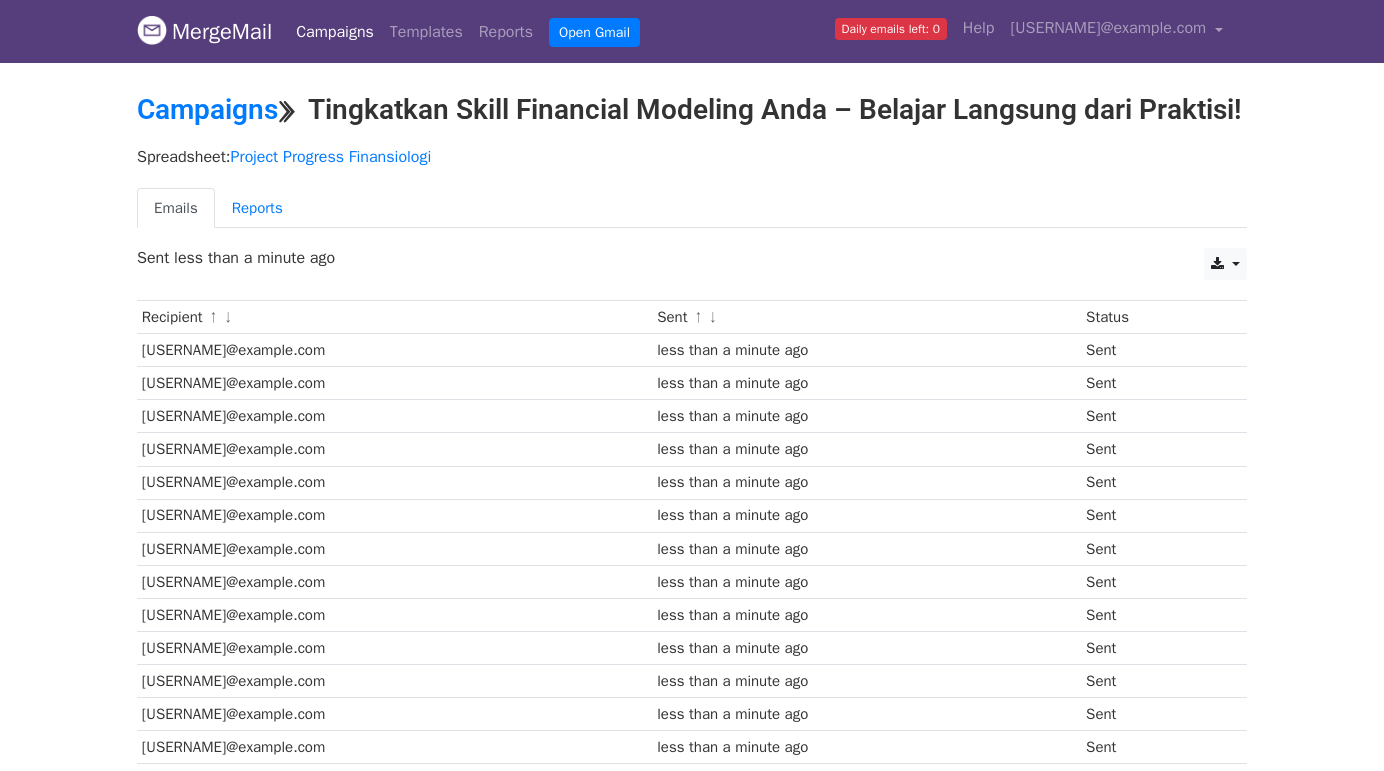 scroll, scrollTop: 0, scrollLeft: 0, axis: both 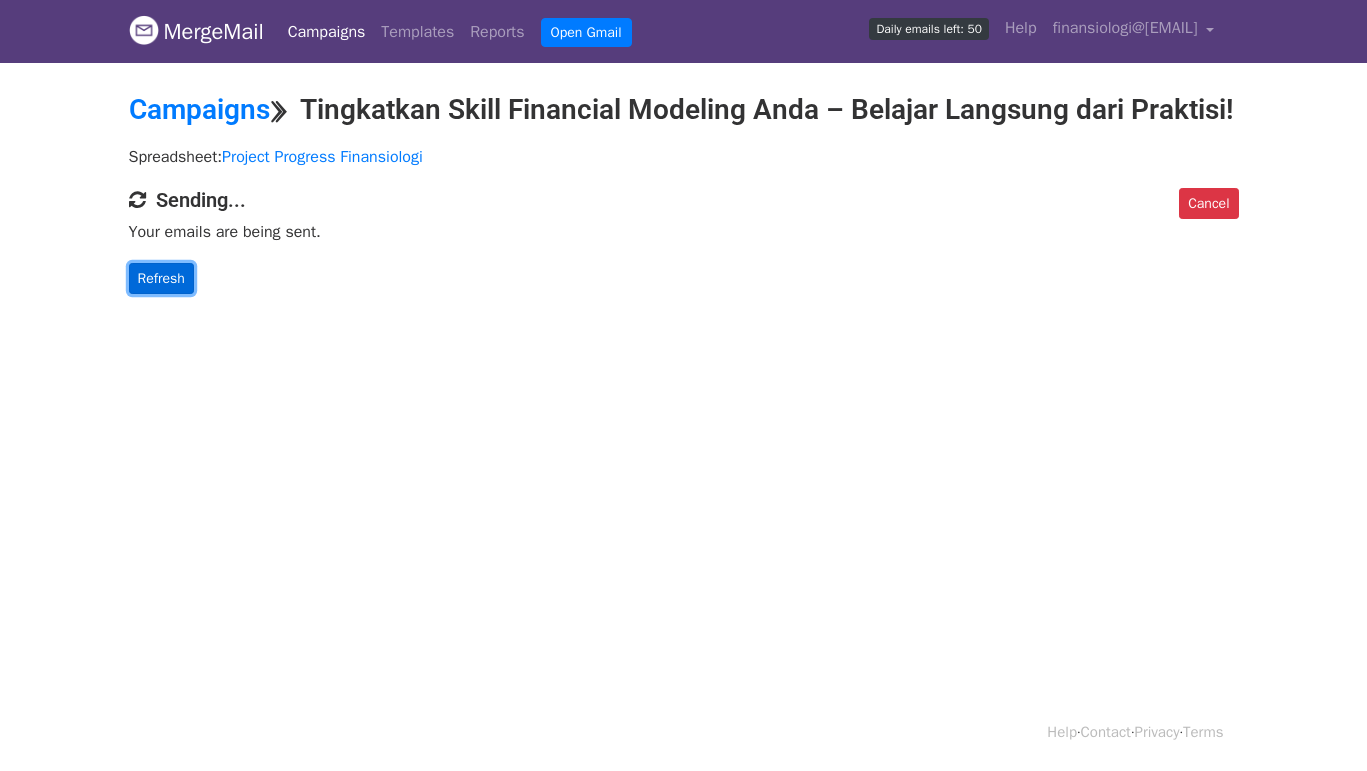 click on "Refresh" at bounding box center (161, 278) 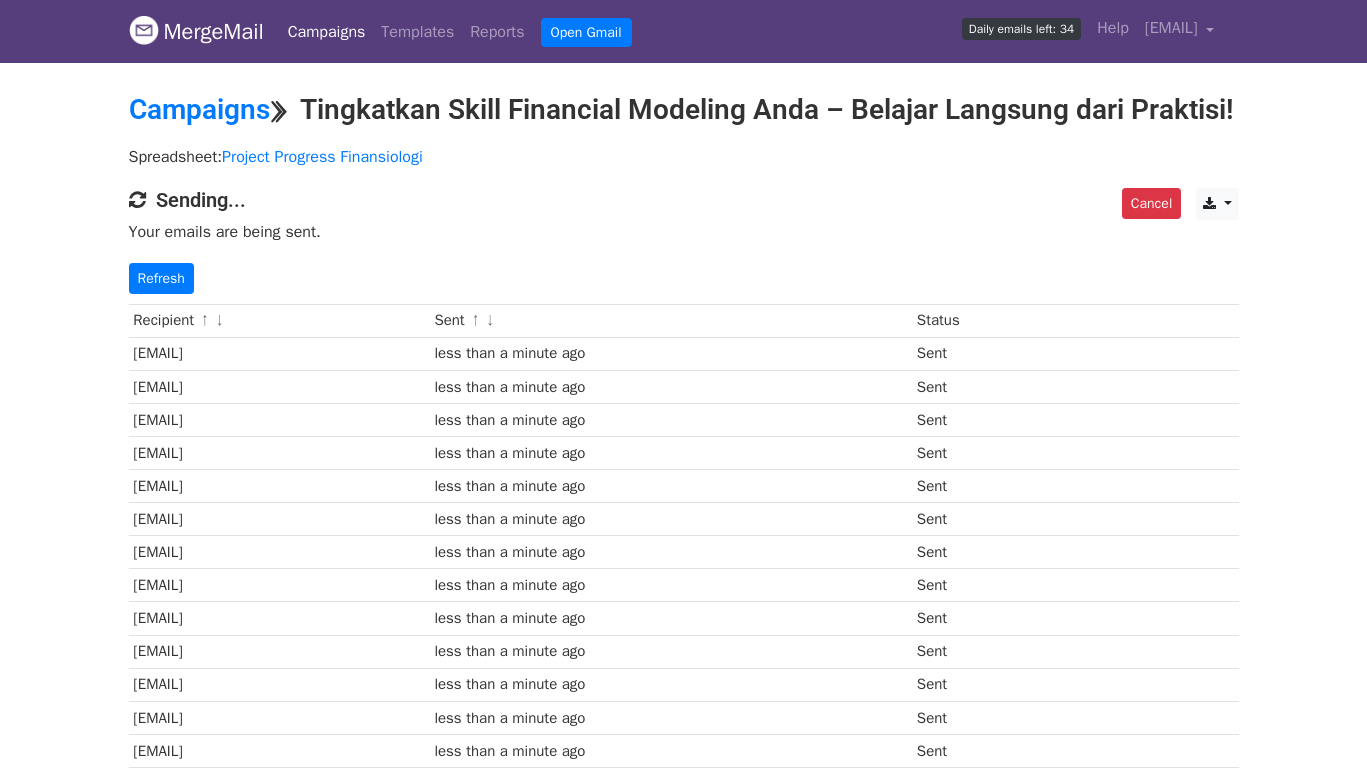 scroll, scrollTop: 0, scrollLeft: 0, axis: both 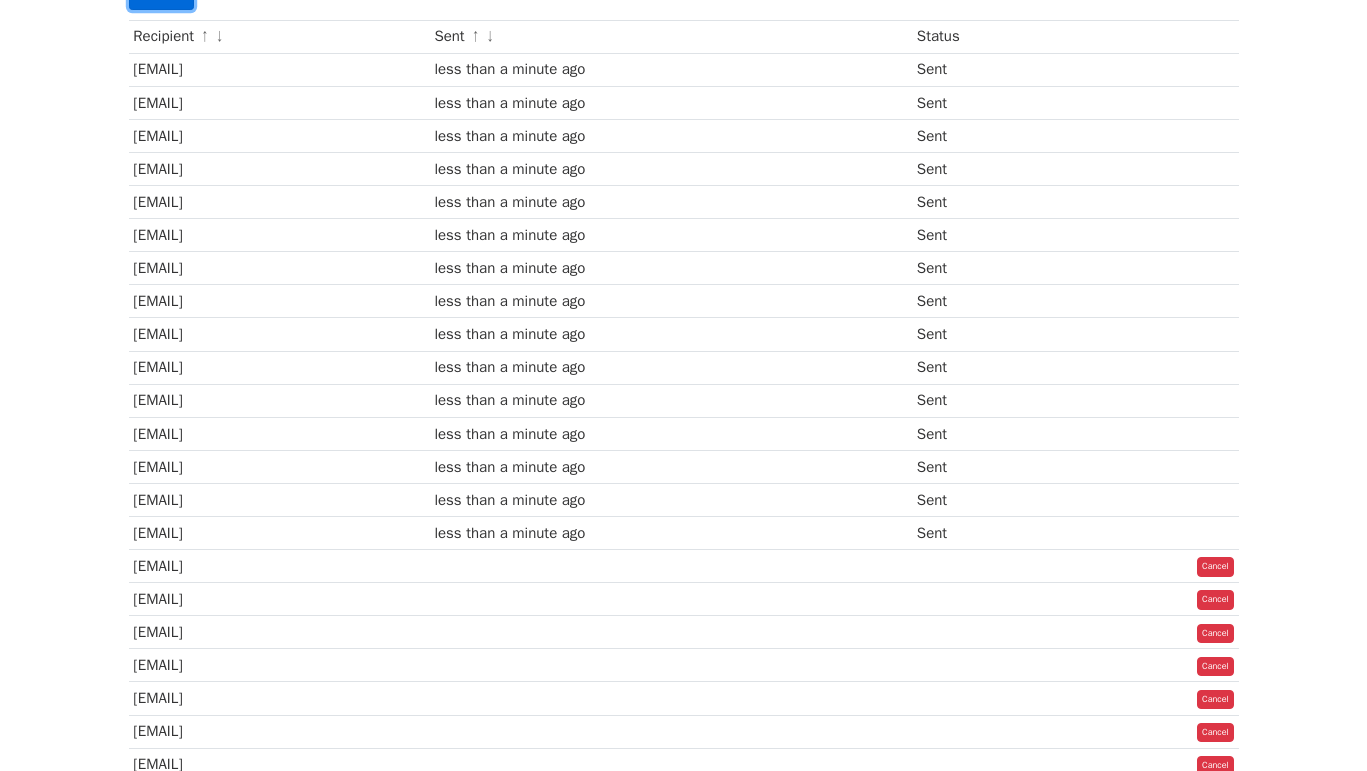 click on "Refresh" at bounding box center [161, -6] 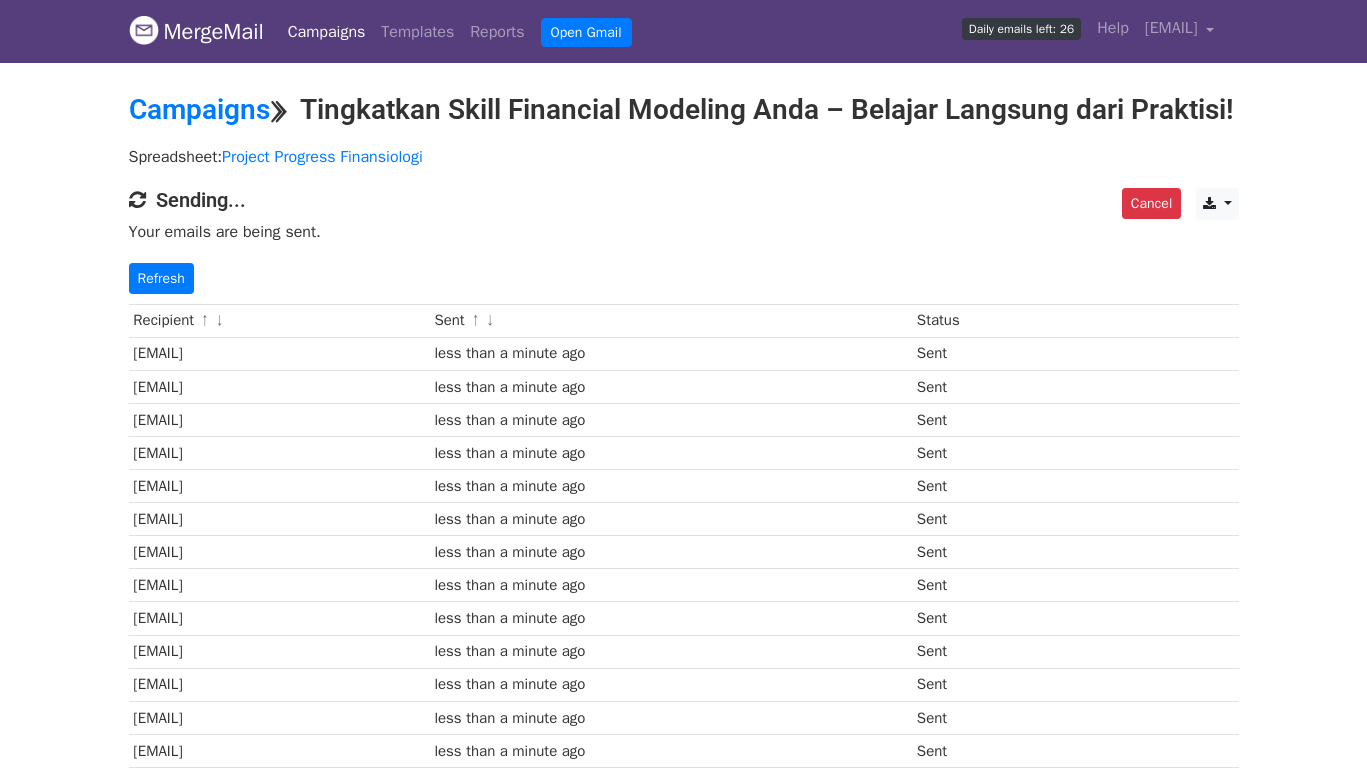 scroll, scrollTop: 0, scrollLeft: 0, axis: both 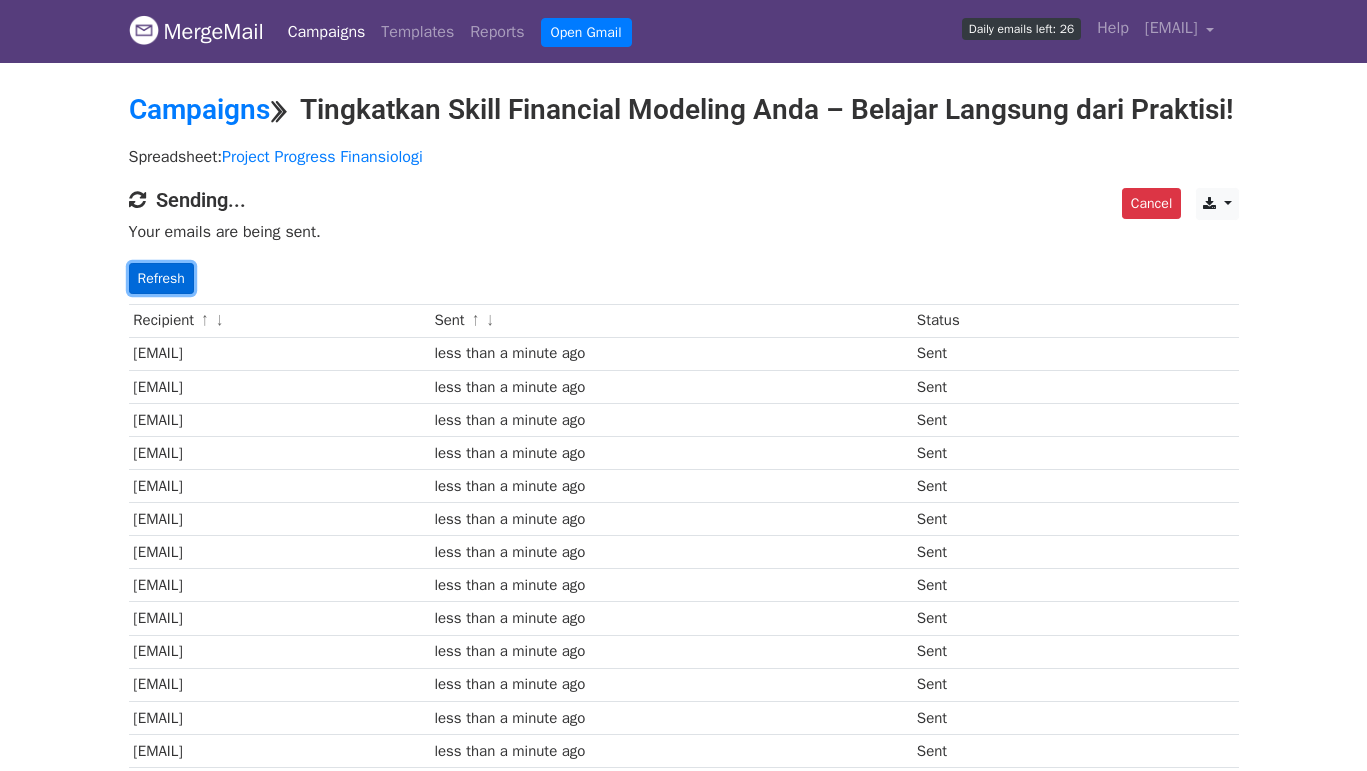 click on "Refresh" at bounding box center [161, 278] 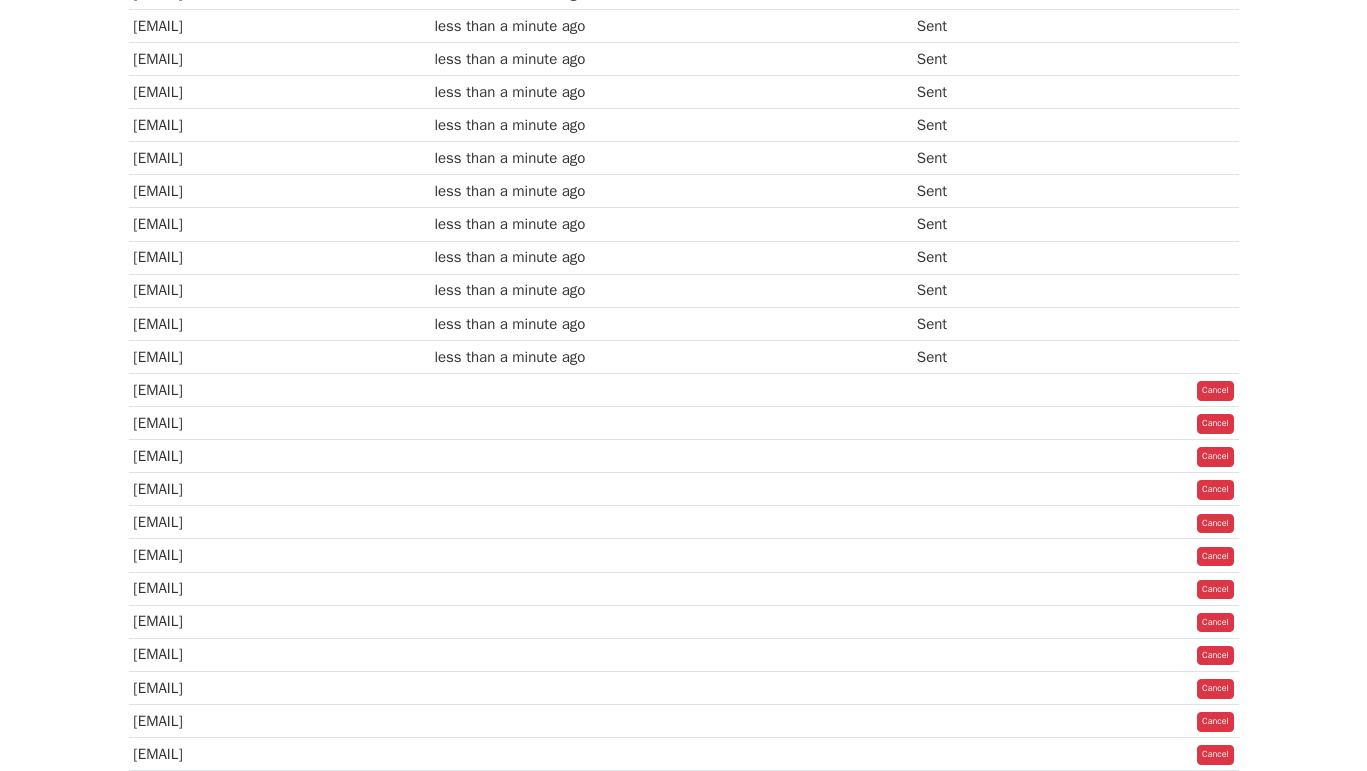 scroll, scrollTop: 1304, scrollLeft: 0, axis: vertical 